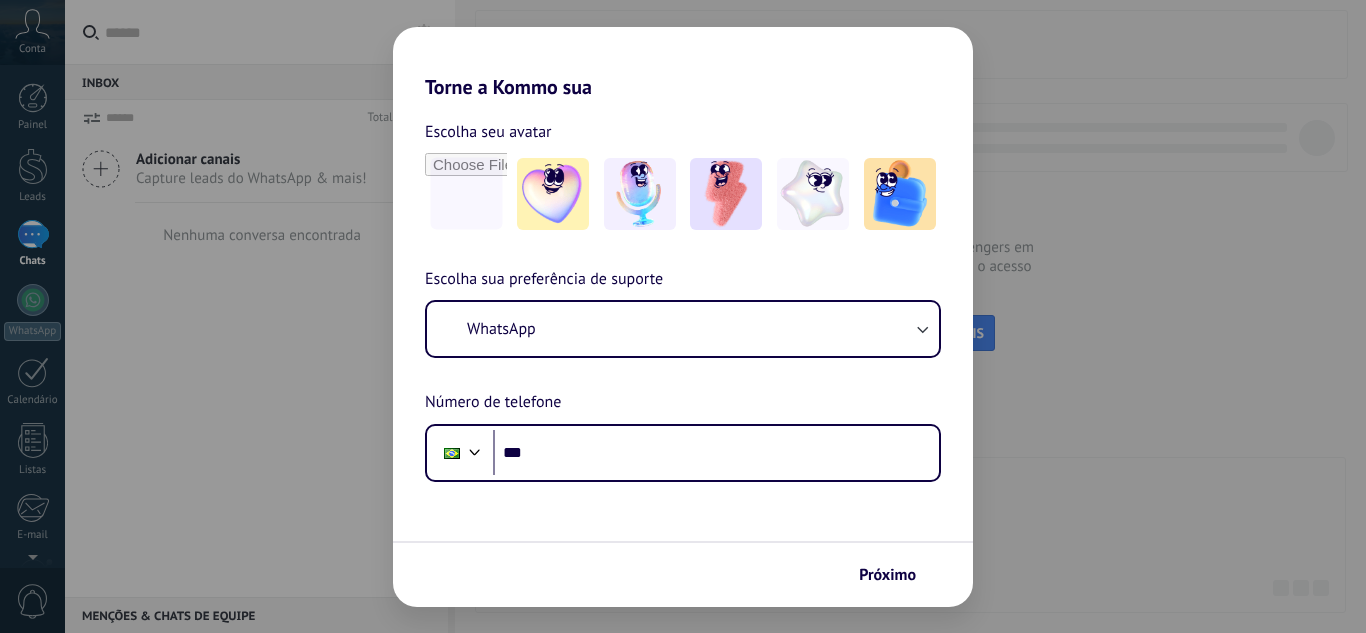 scroll, scrollTop: 0, scrollLeft: 0, axis: both 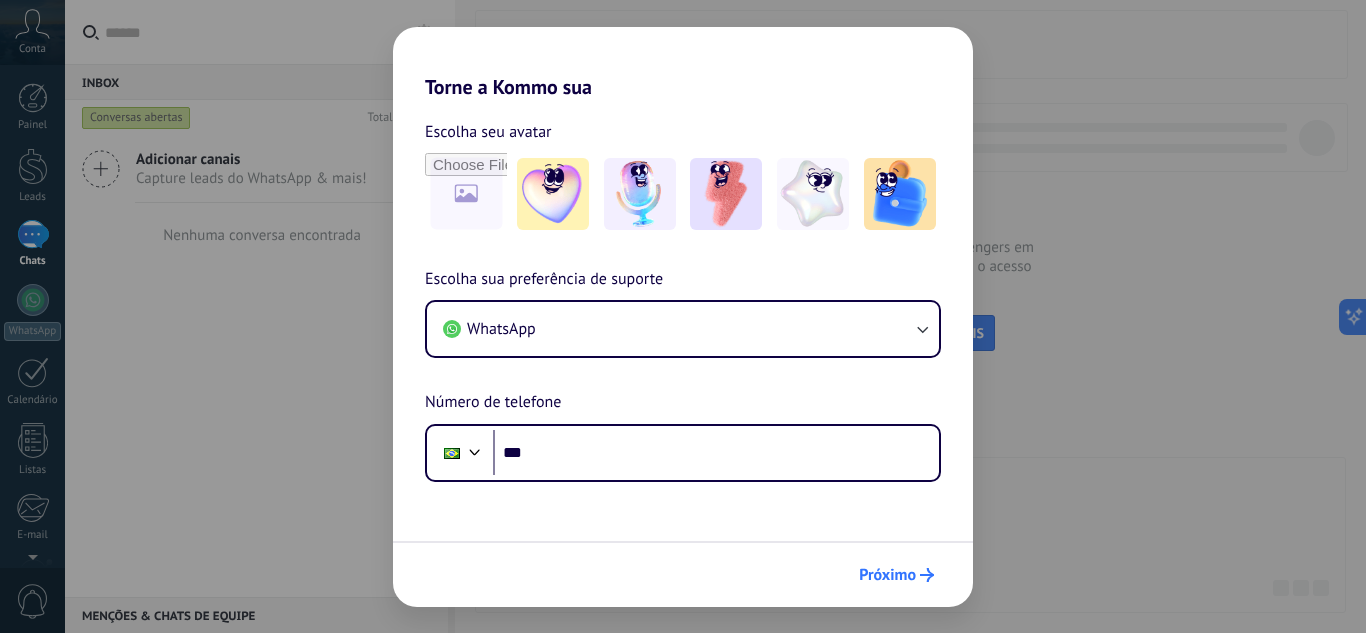 click on "Próximo" at bounding box center (896, 575) 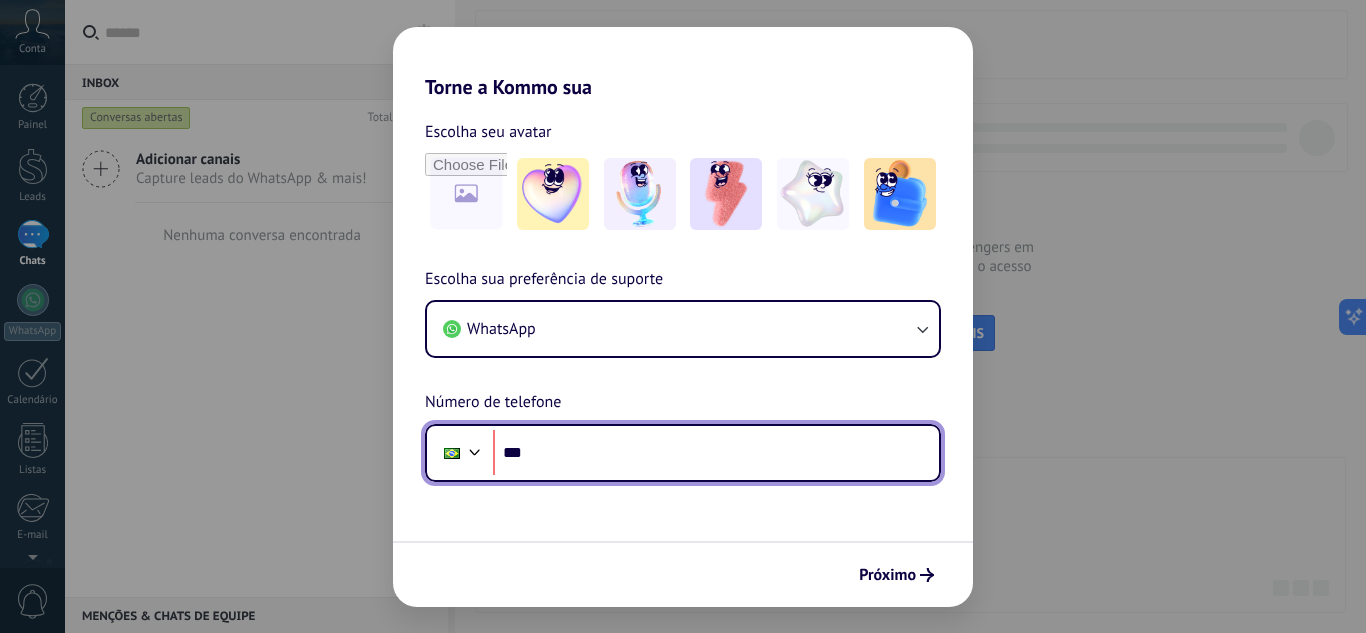 click on "***" at bounding box center [716, 453] 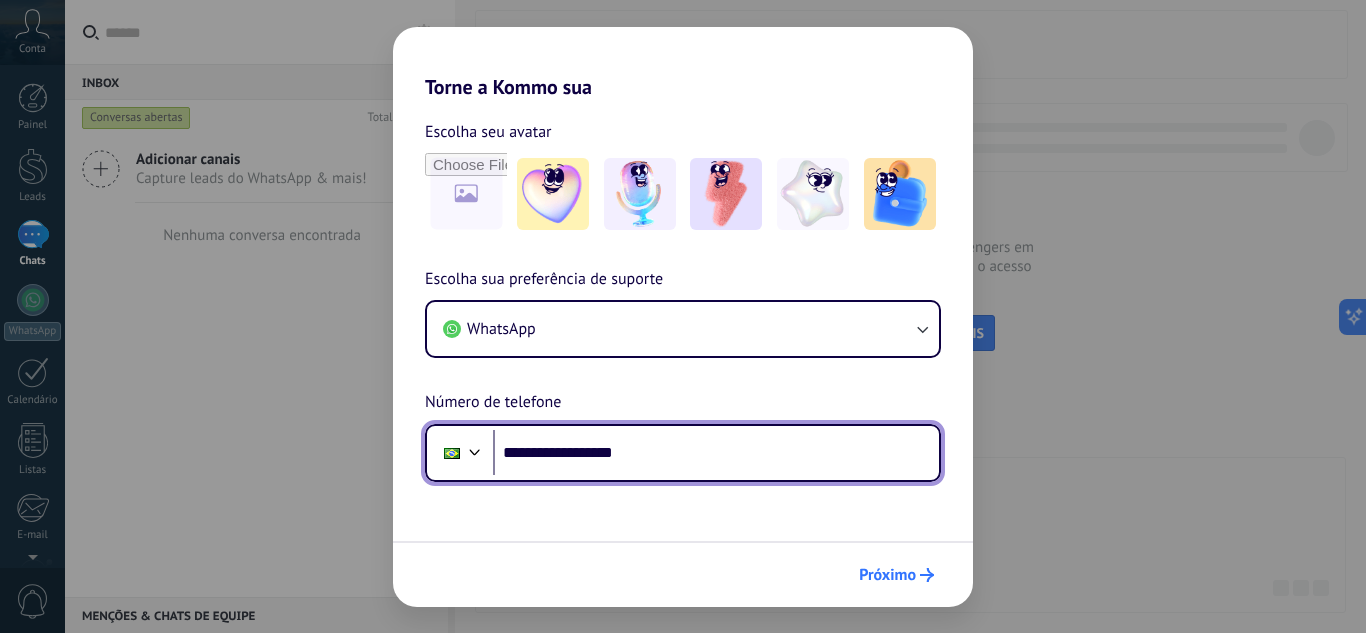 type on "**********" 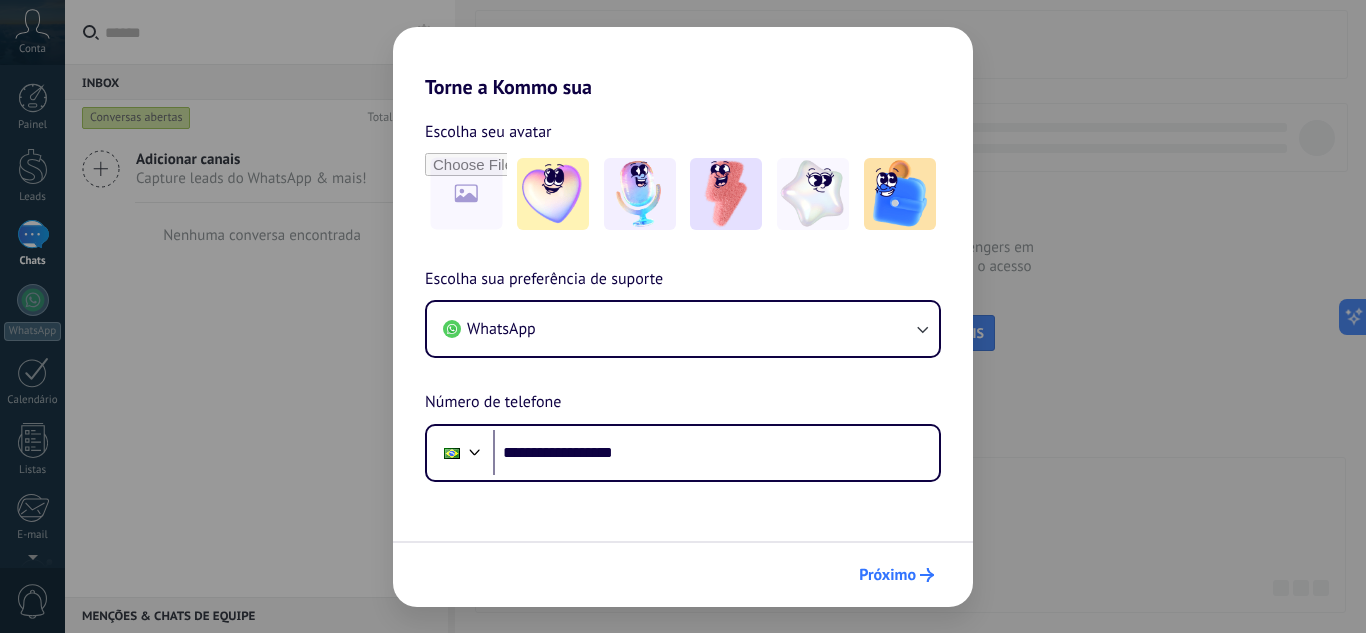 click on "Próximo" at bounding box center [887, 575] 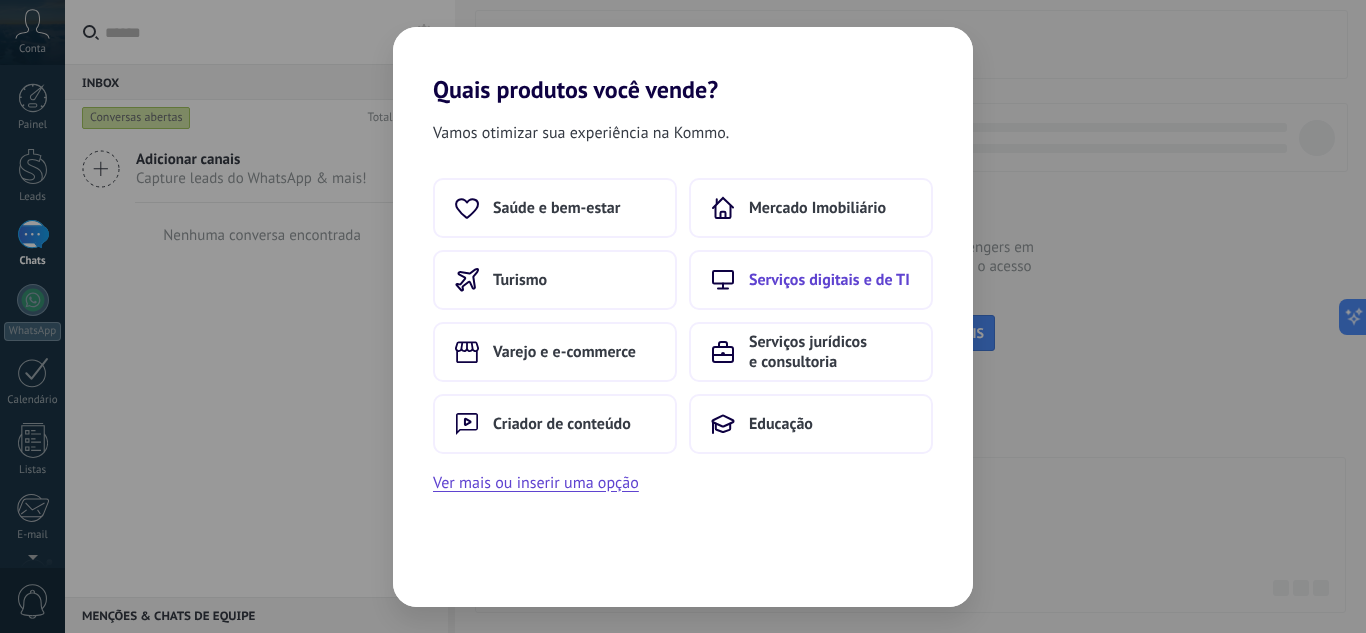 click on "Serviços digitais e de TI" at bounding box center (829, 280) 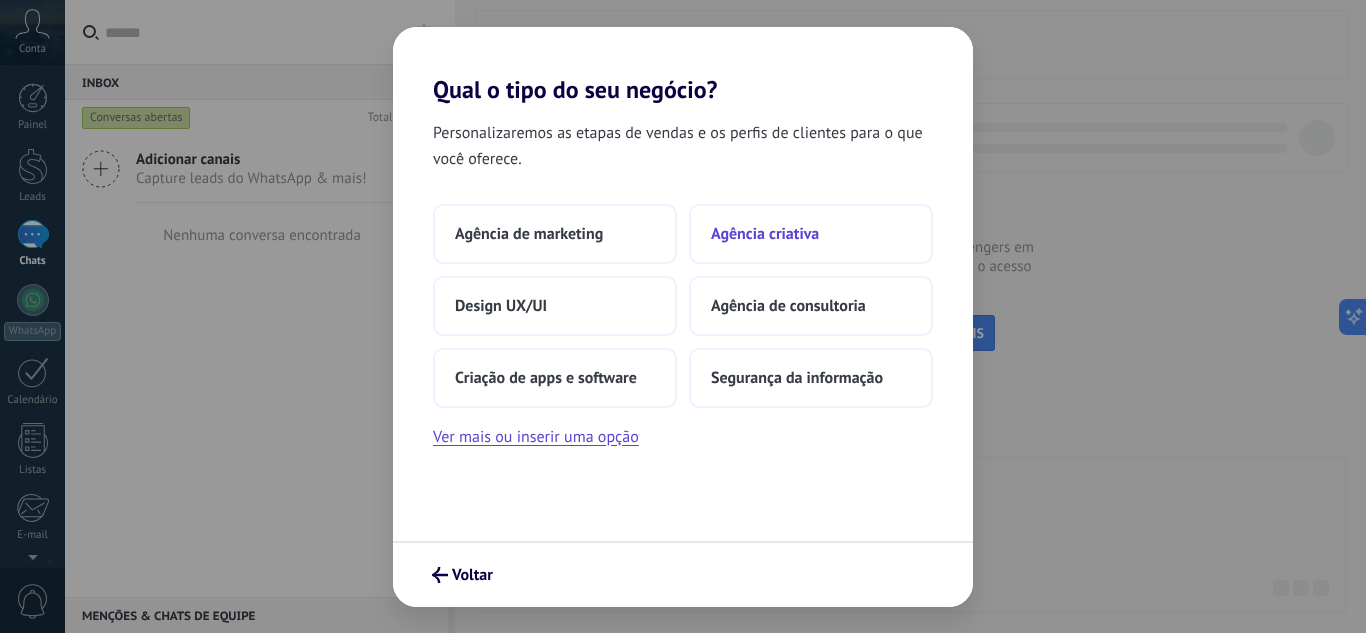 click on "Agência criativa" at bounding box center [765, 234] 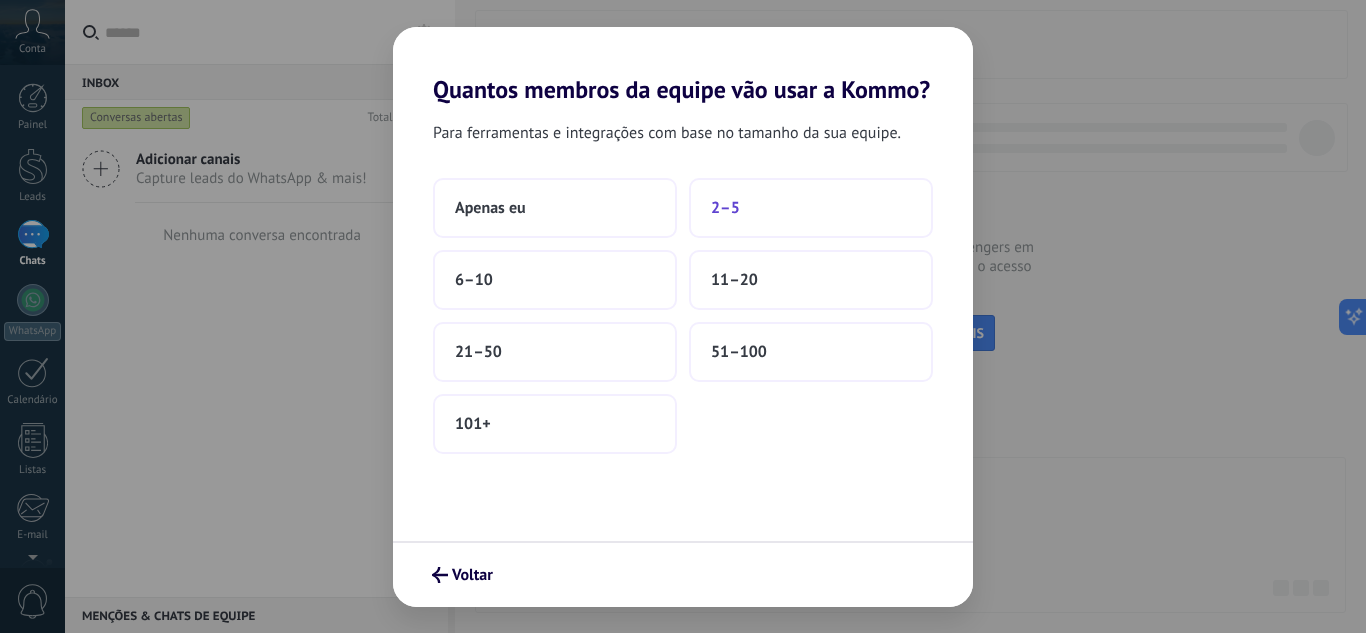 click on "2–5" at bounding box center [811, 208] 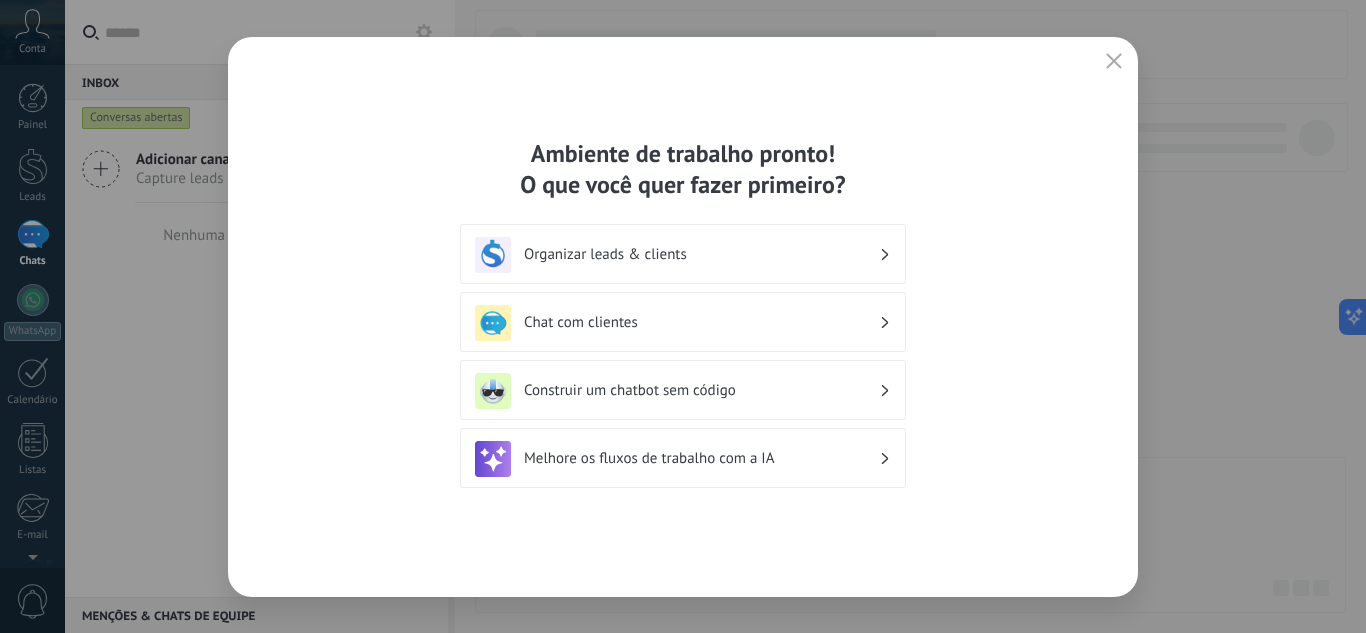 click at bounding box center [1114, 62] 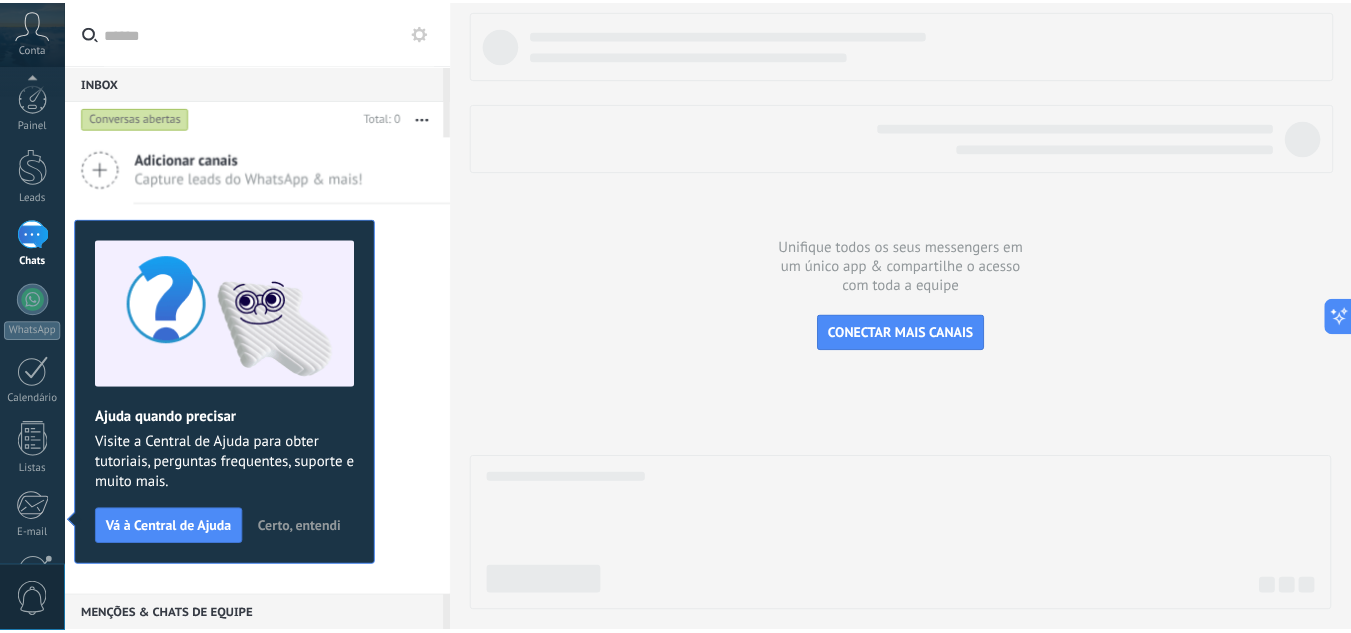 scroll, scrollTop: 199, scrollLeft: 0, axis: vertical 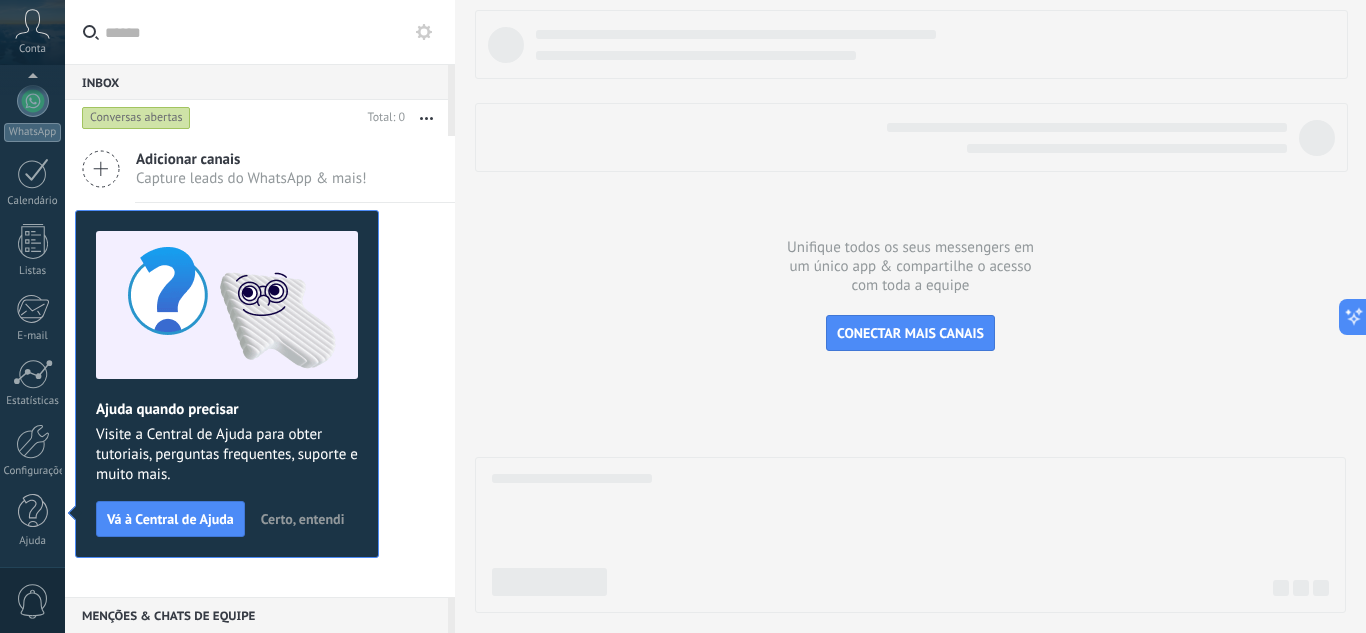click on "Certo, entendi" at bounding box center [303, 519] 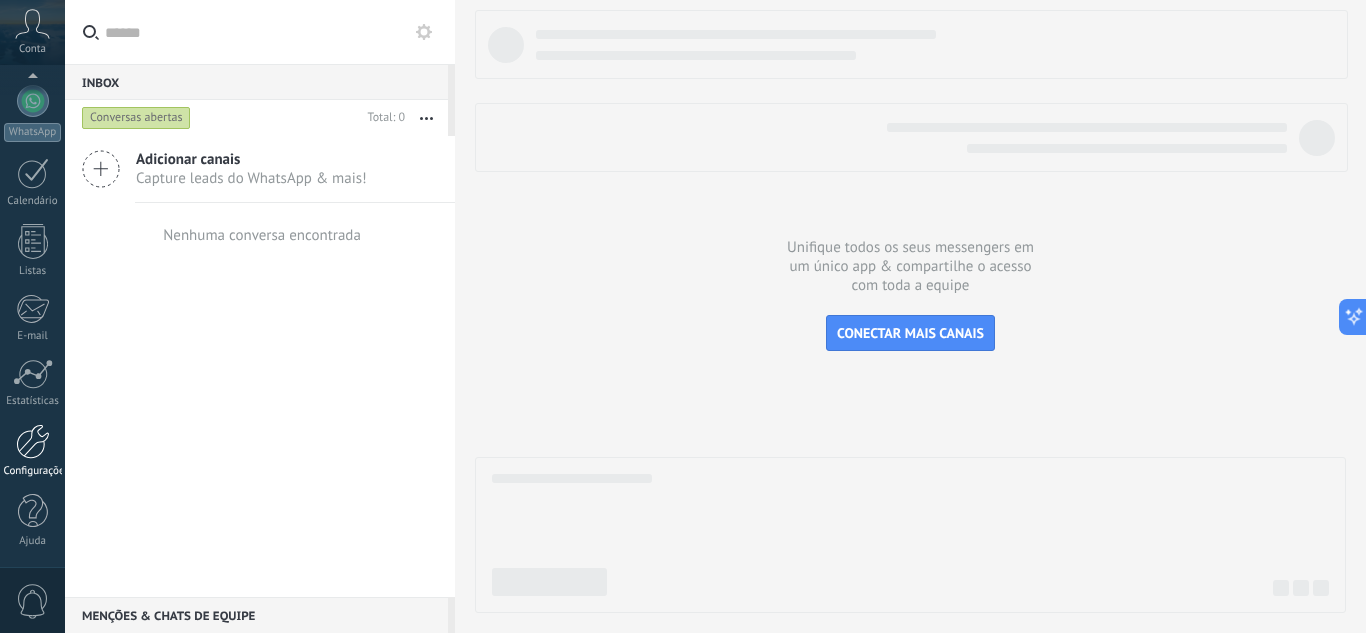 click at bounding box center [33, 441] 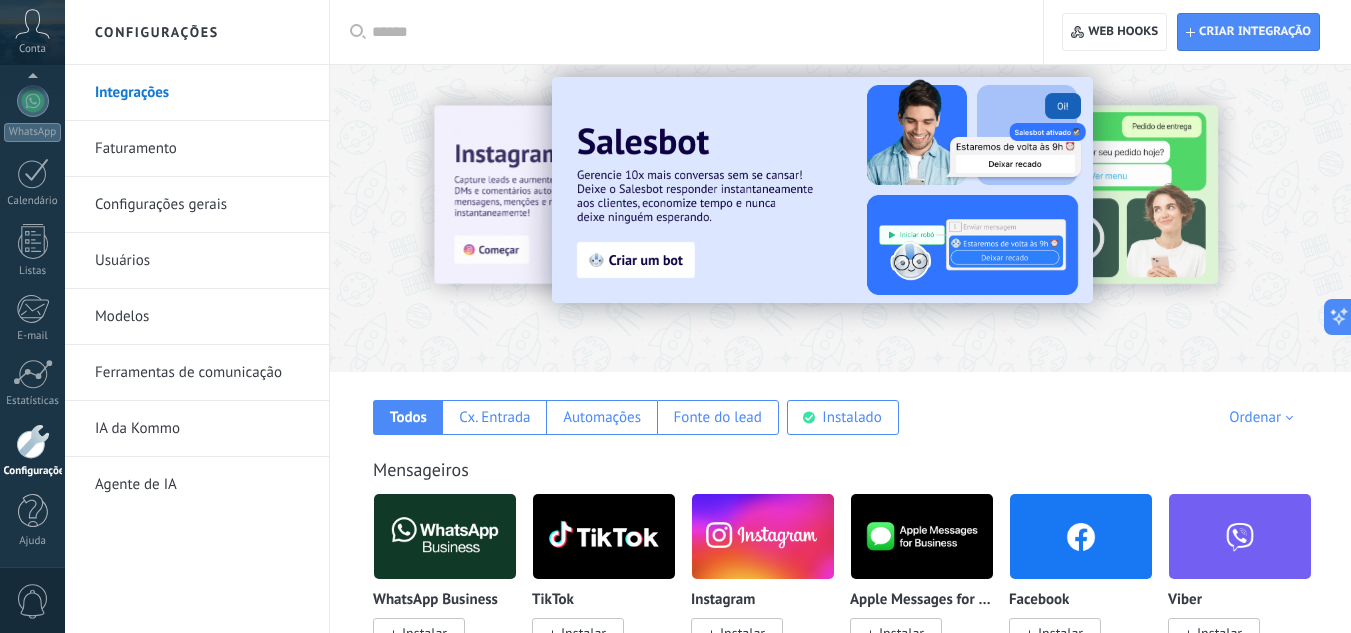 scroll, scrollTop: 0, scrollLeft: 0, axis: both 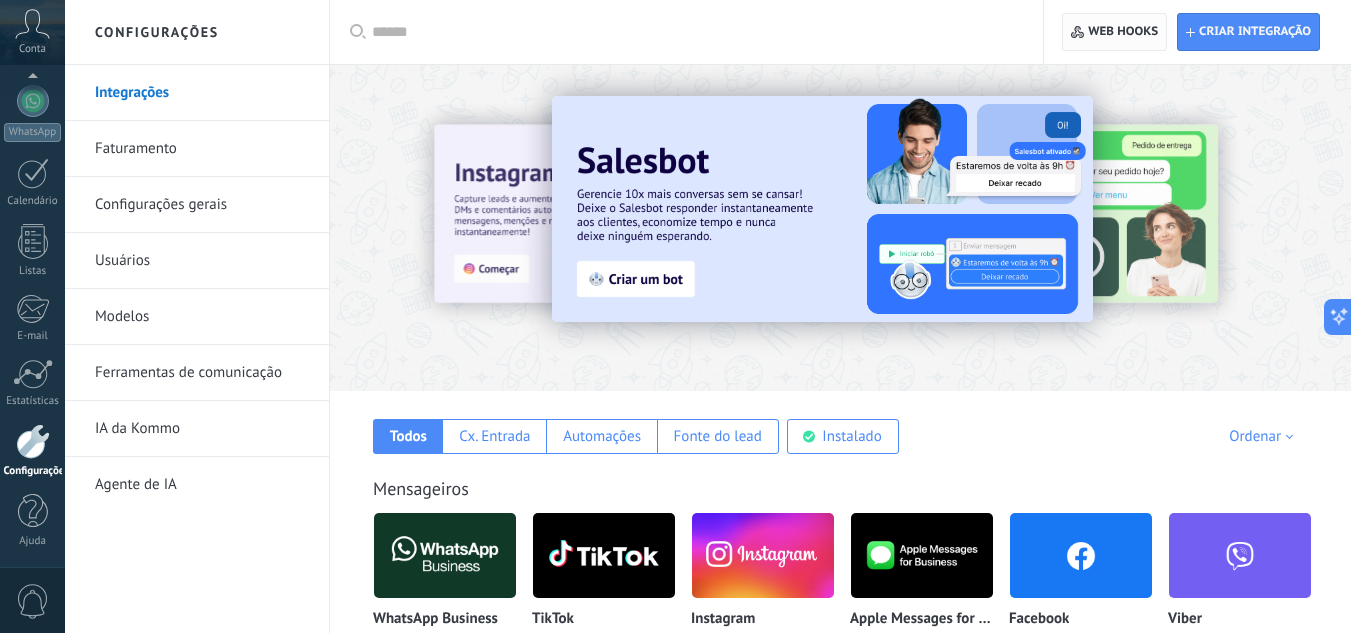 click on "Web hooks  0" at bounding box center [1123, 32] 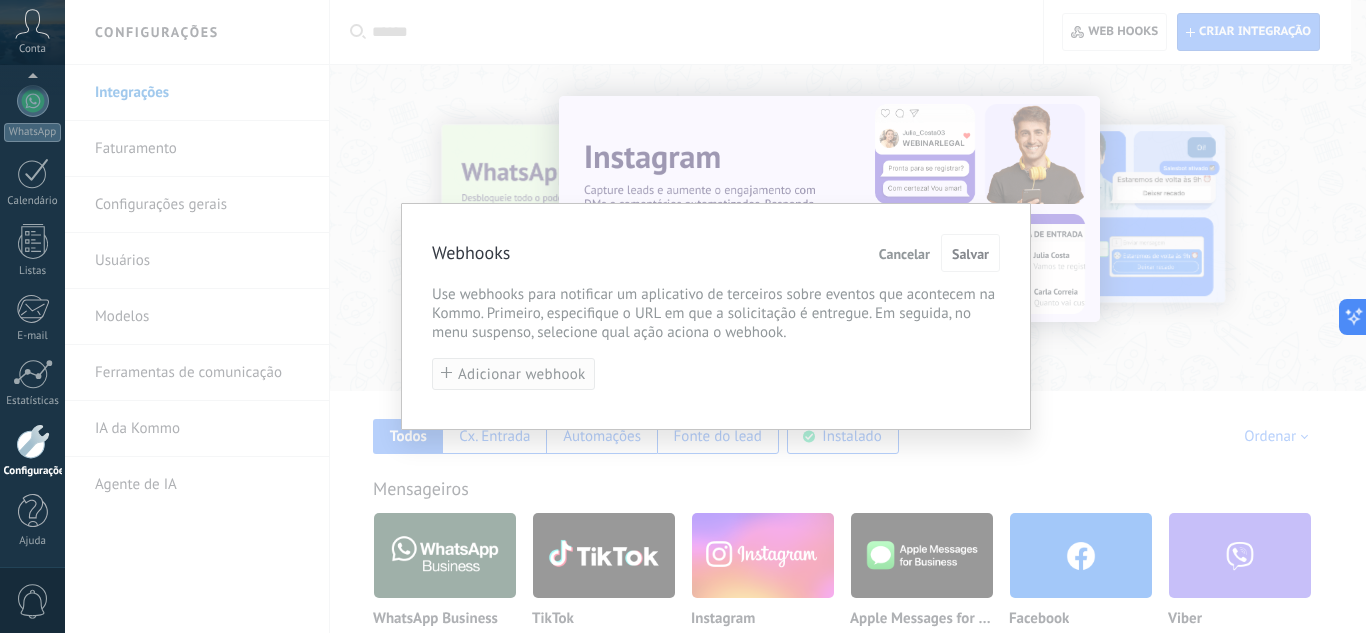 click on "Adicionar webhook" at bounding box center (522, 374) 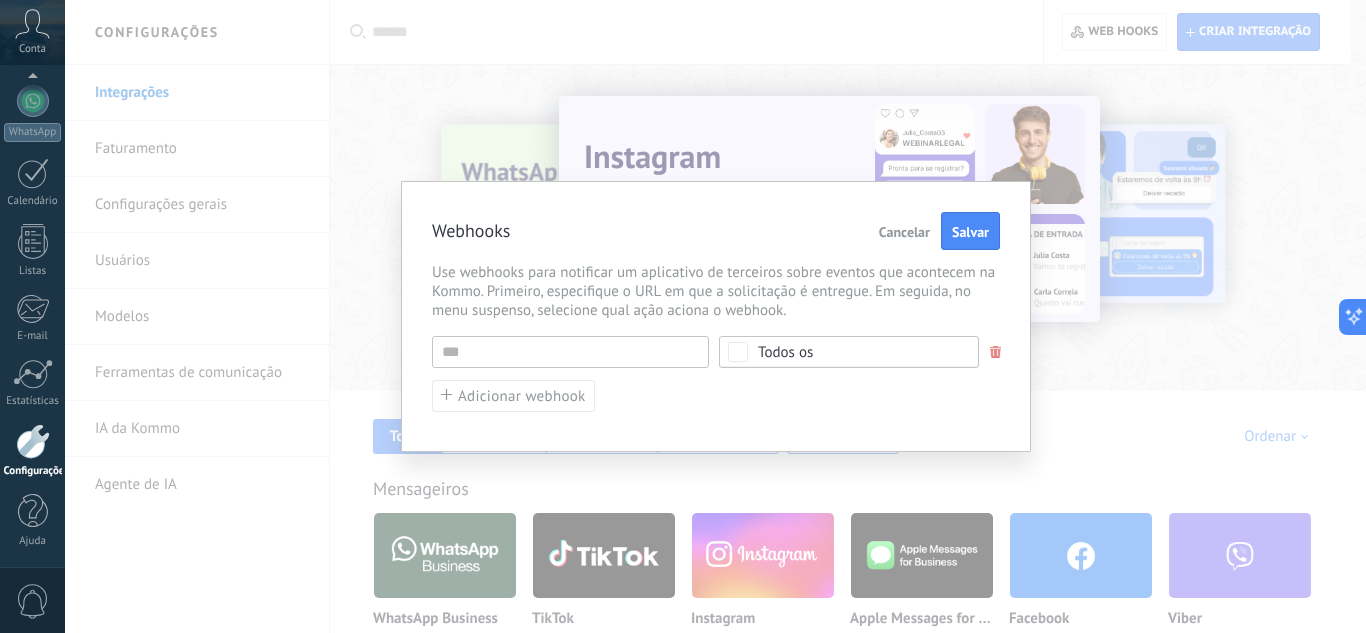 click on "Cancelar" at bounding box center (904, 232) 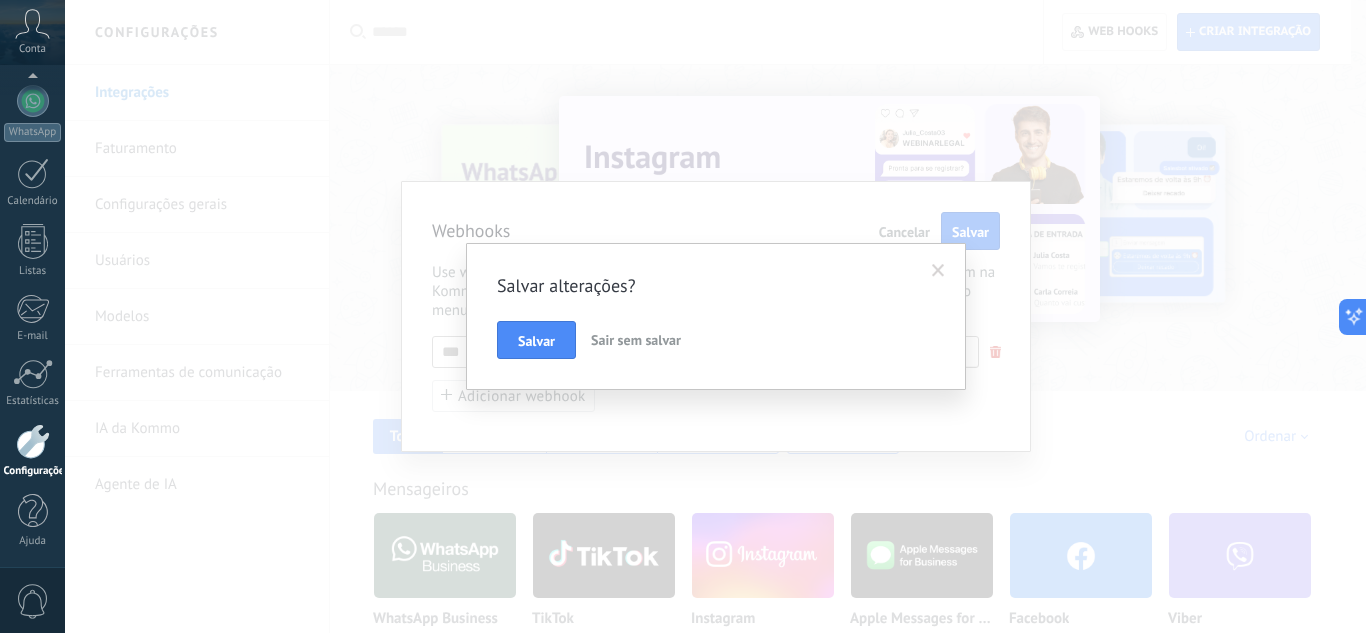 click on "Sair sem salvar" at bounding box center (636, 340) 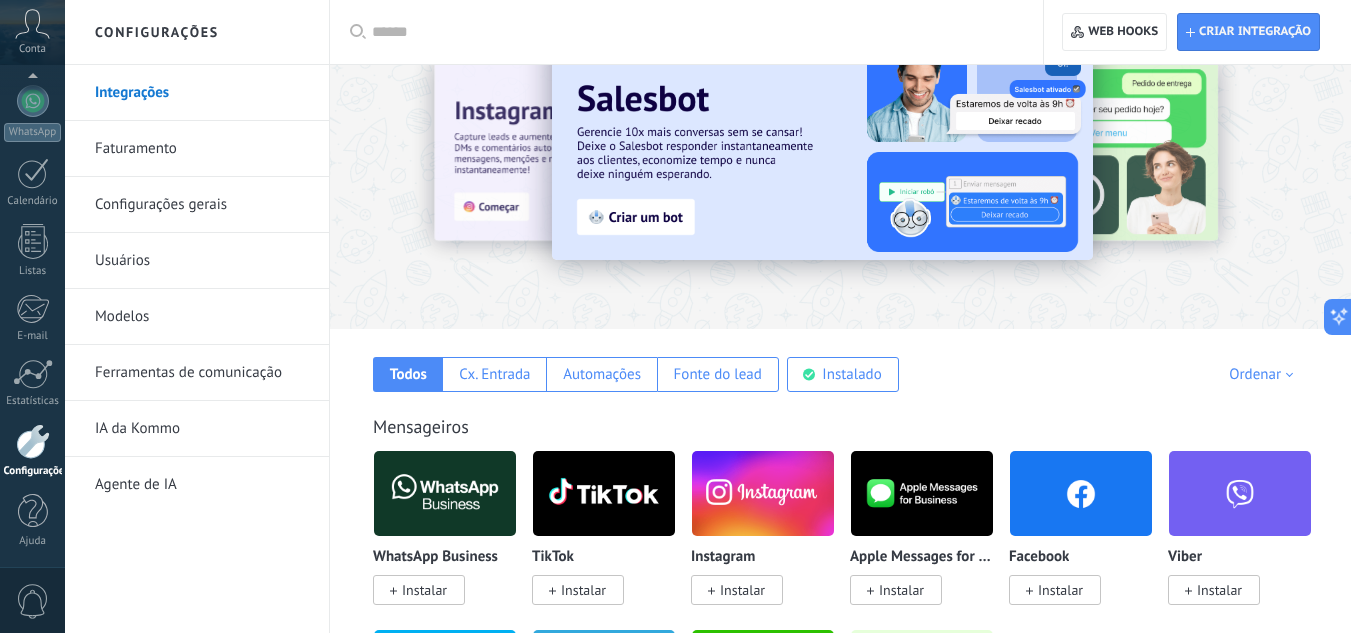 scroll, scrollTop: 0, scrollLeft: 0, axis: both 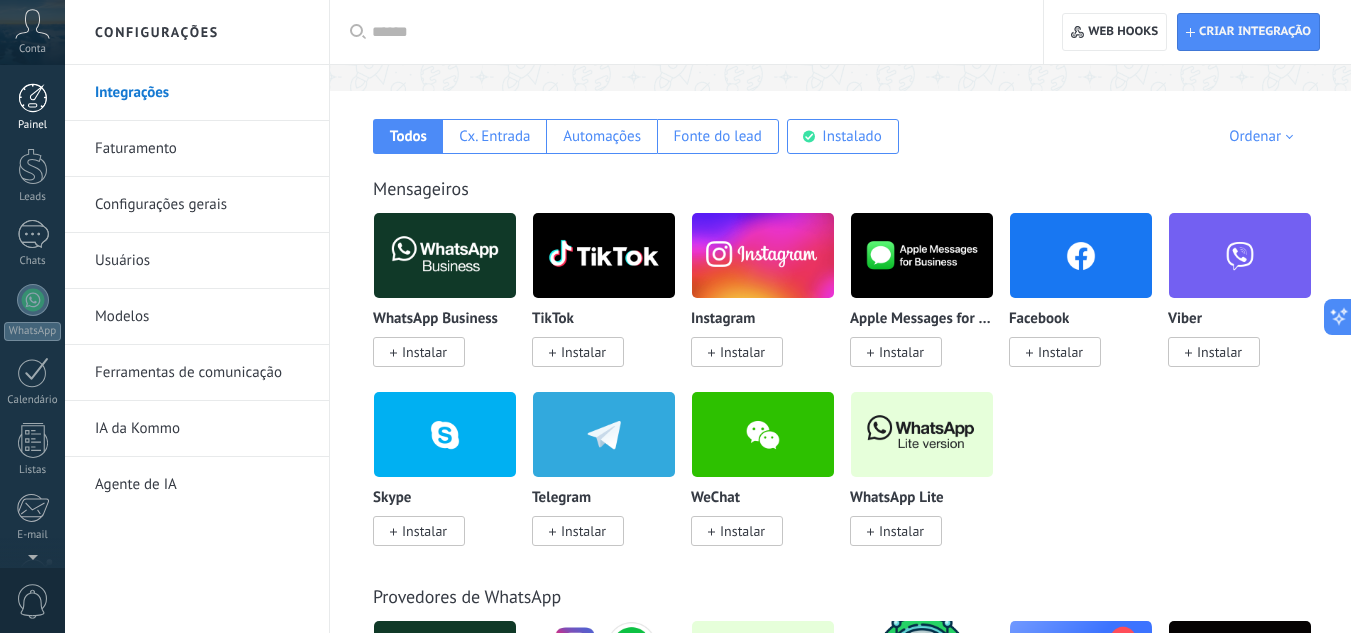click at bounding box center [33, 98] 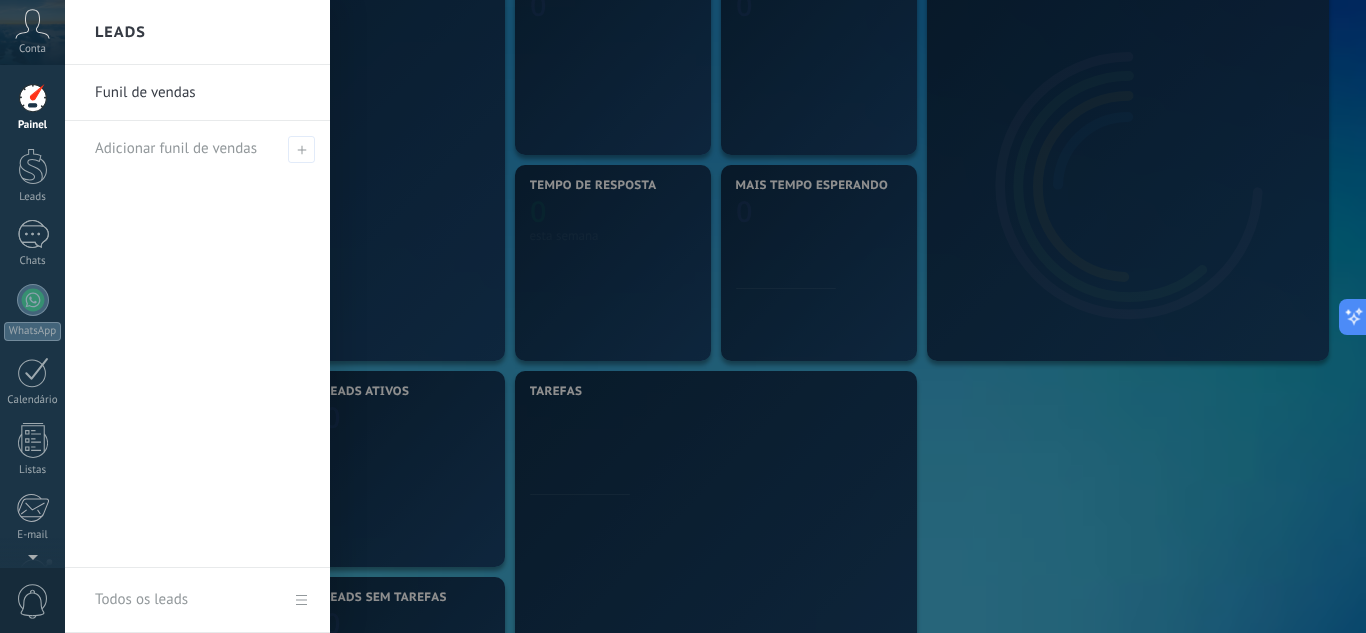 scroll, scrollTop: 0, scrollLeft: 0, axis: both 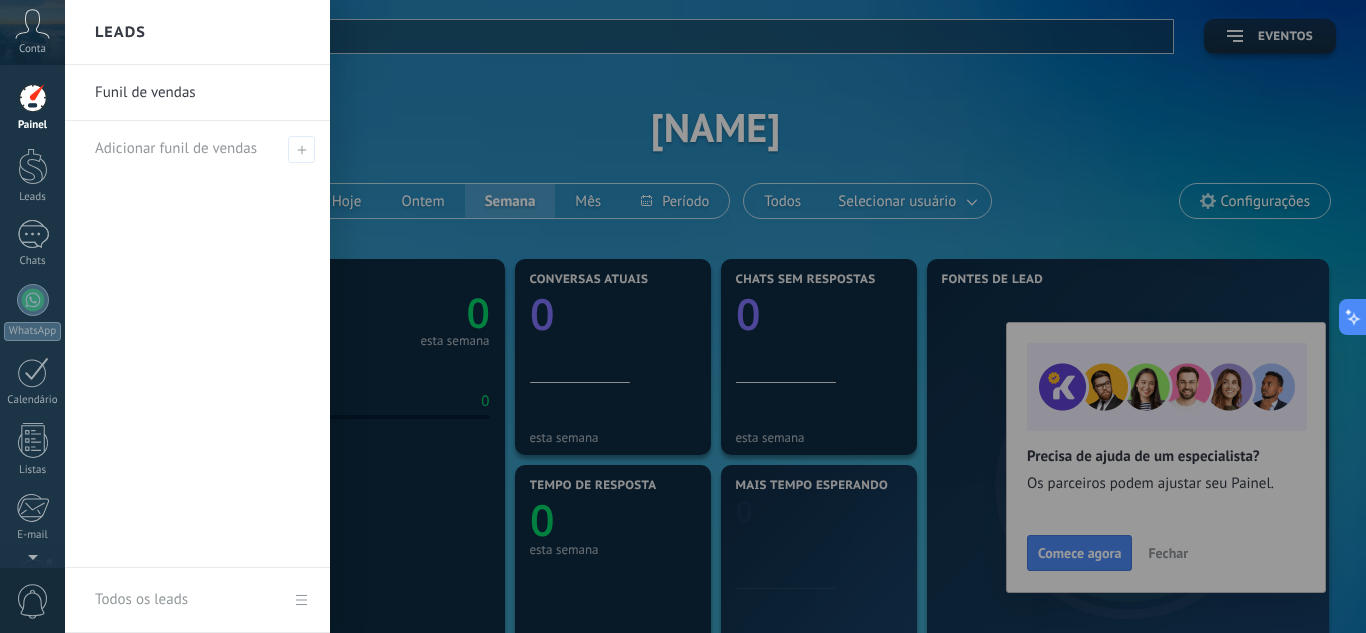 click at bounding box center [748, 316] 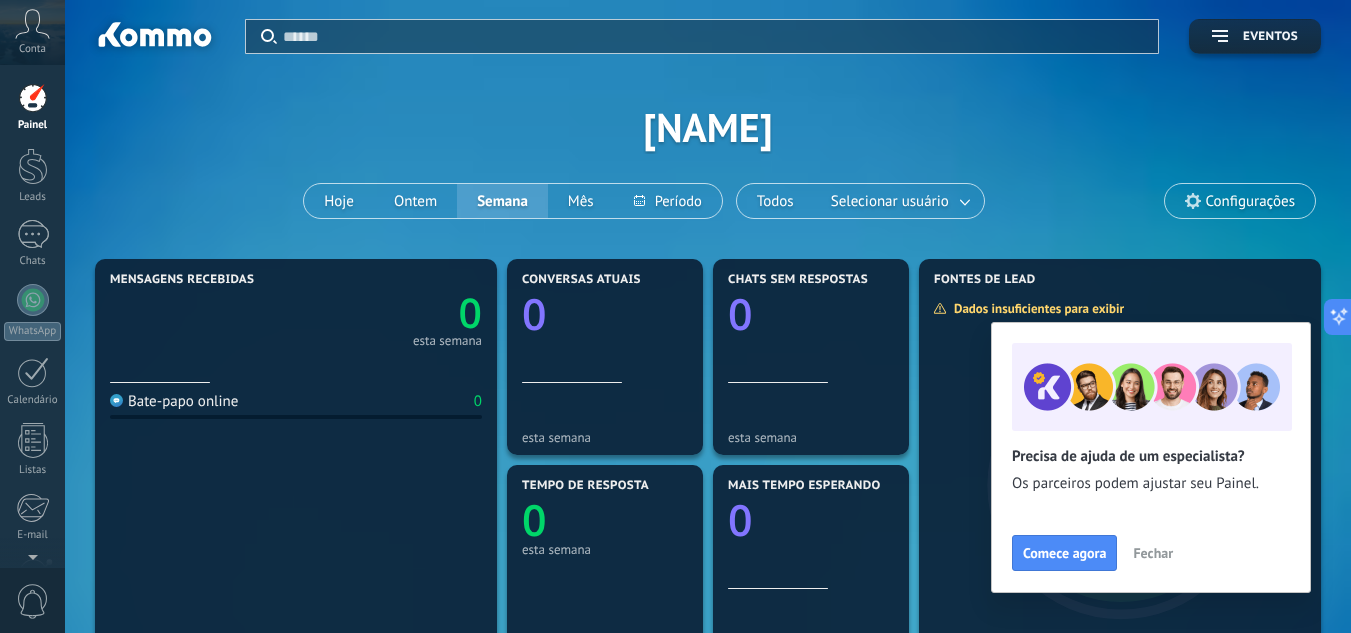 click 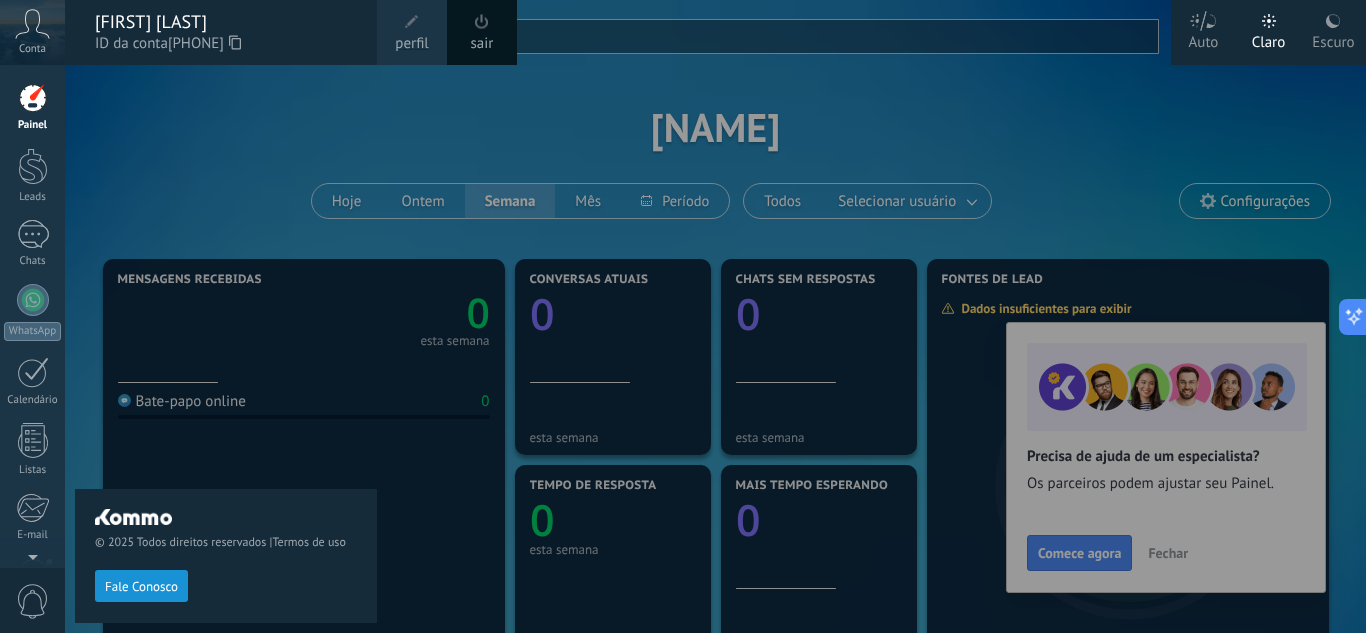 click on "Escuro" at bounding box center (1333, 39) 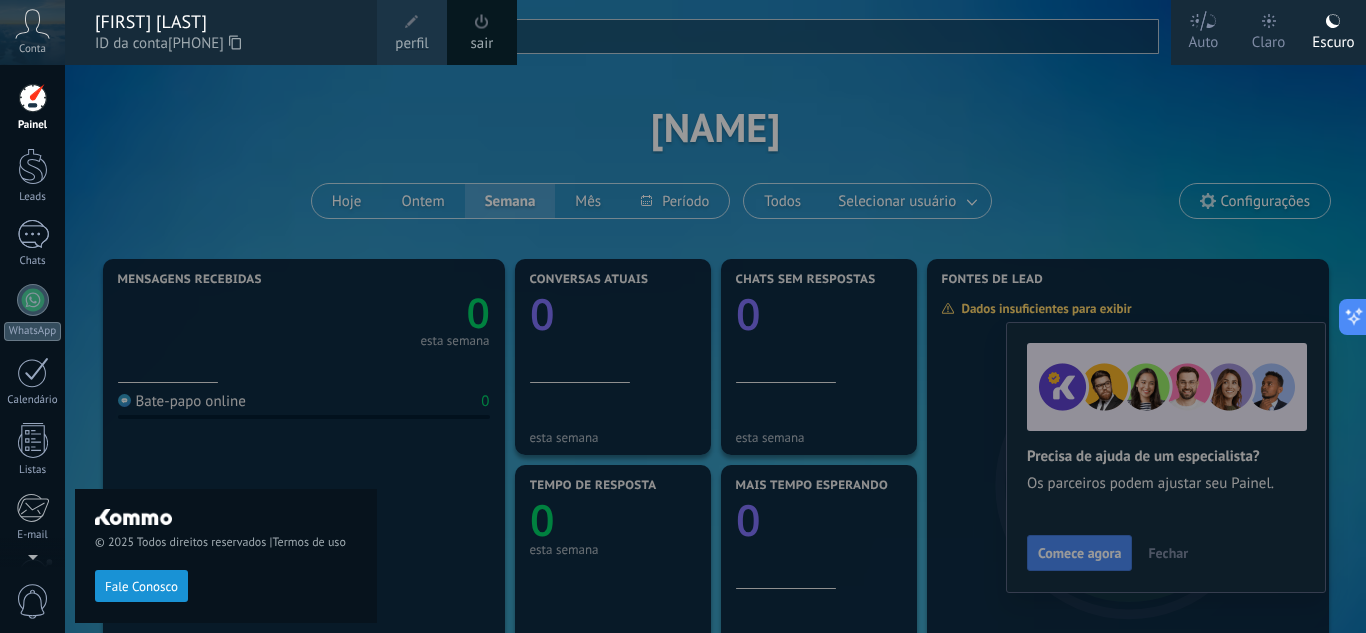 click at bounding box center (748, 316) 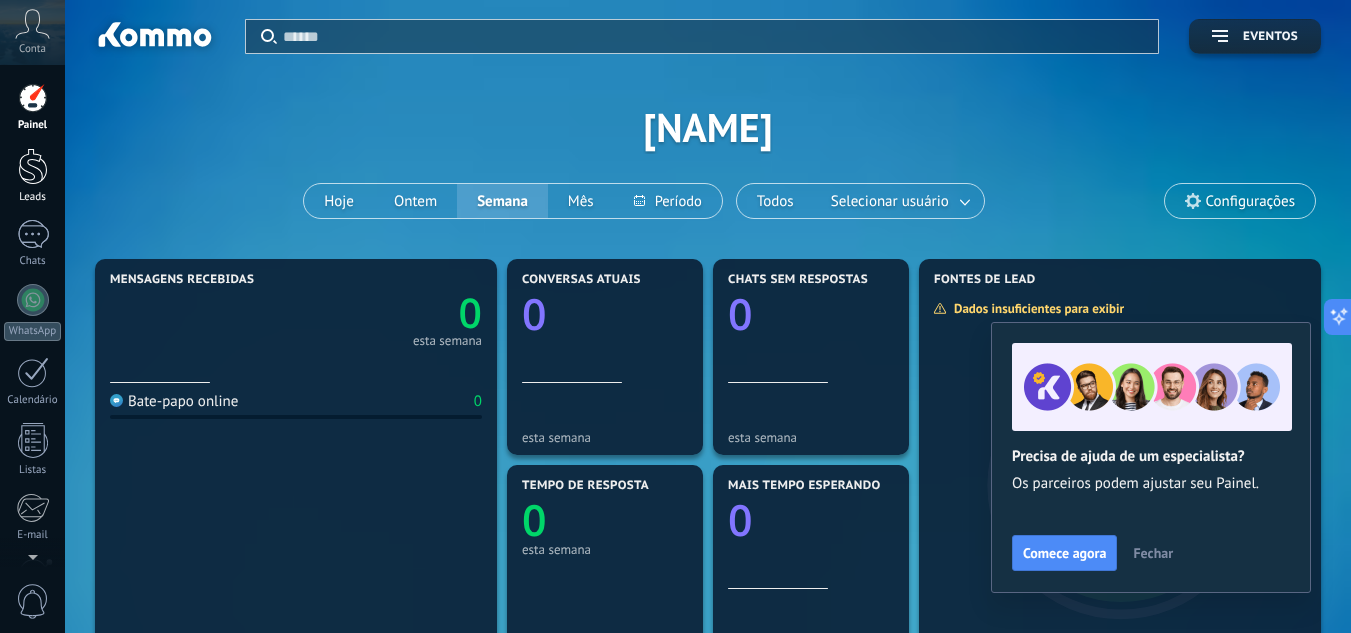 click at bounding box center [33, 166] 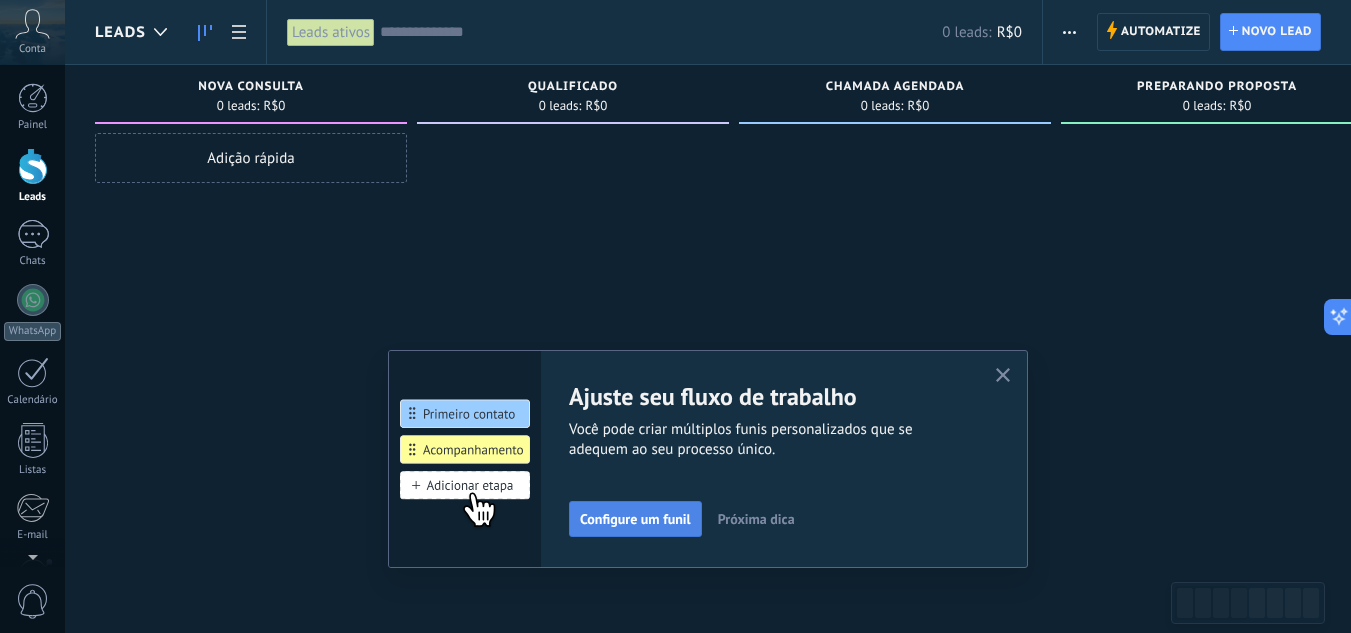 click on "Configure um funil" at bounding box center [635, 519] 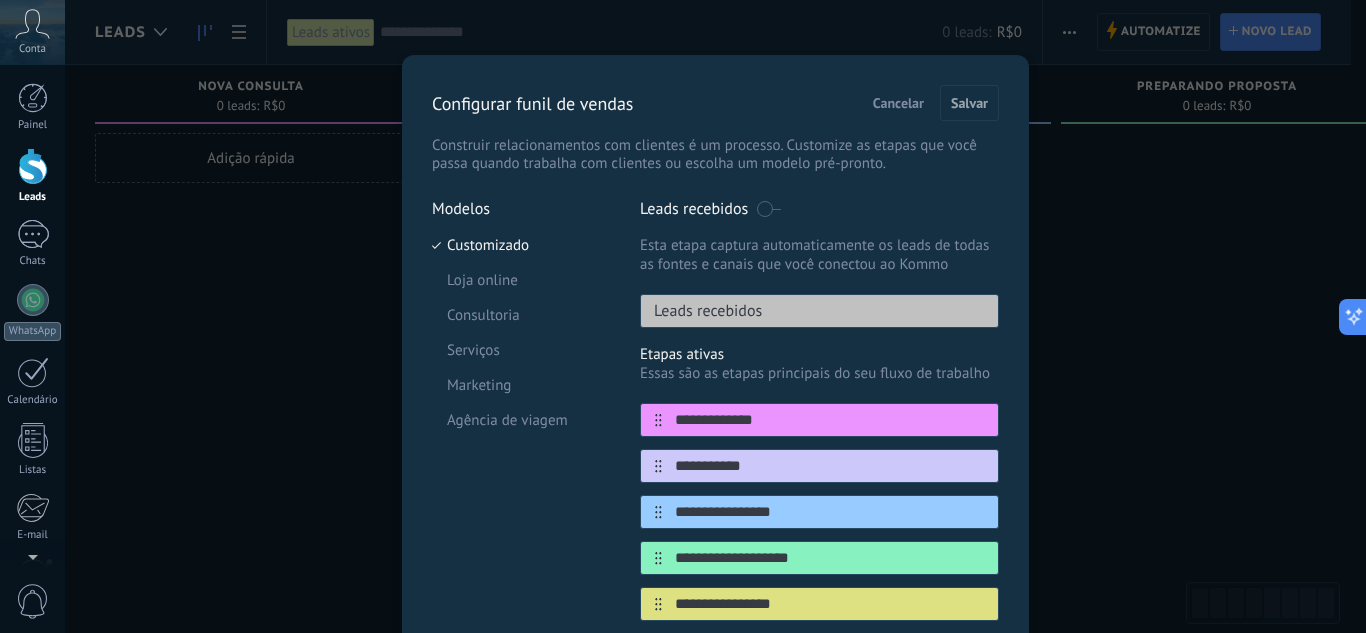 scroll, scrollTop: 0, scrollLeft: 0, axis: both 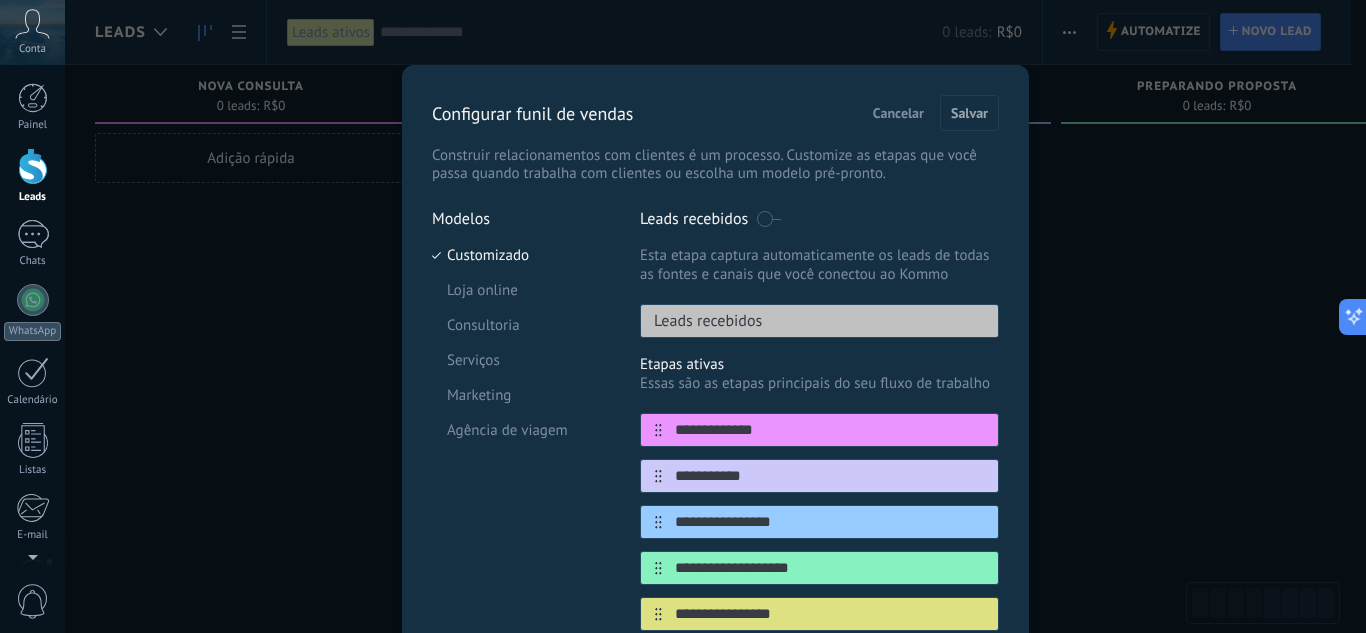 click on "Cancelar" at bounding box center (898, 113) 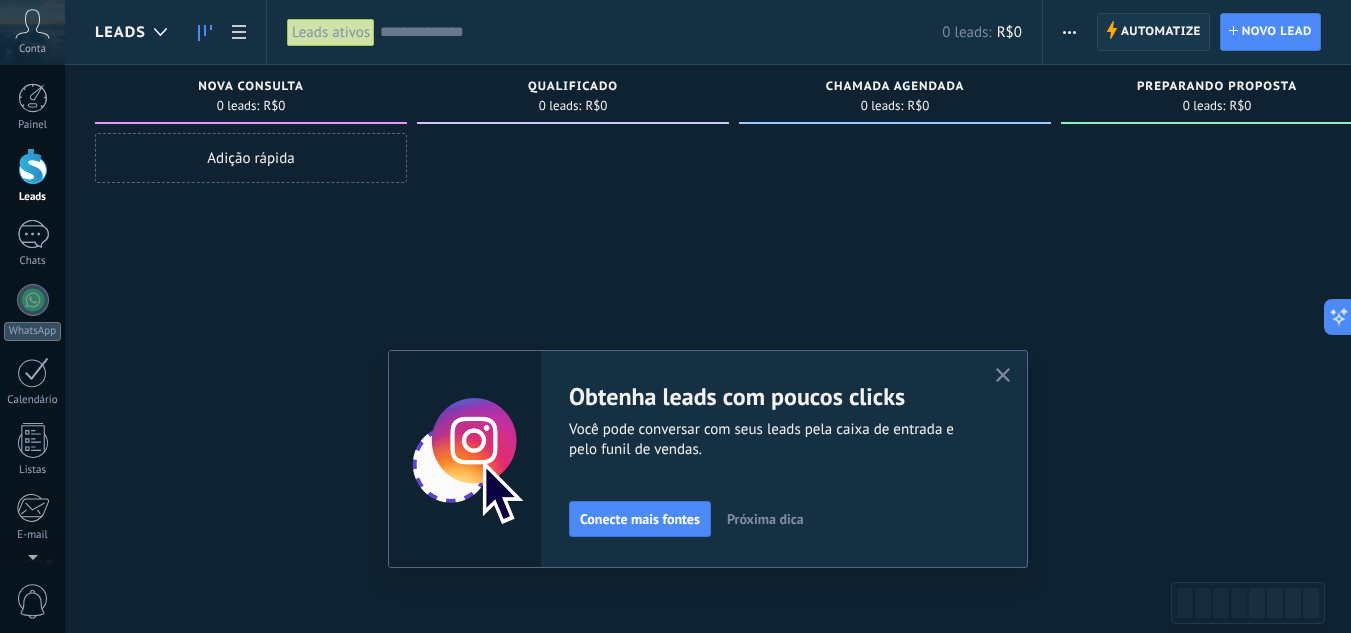click on "Automatize" at bounding box center (1161, 32) 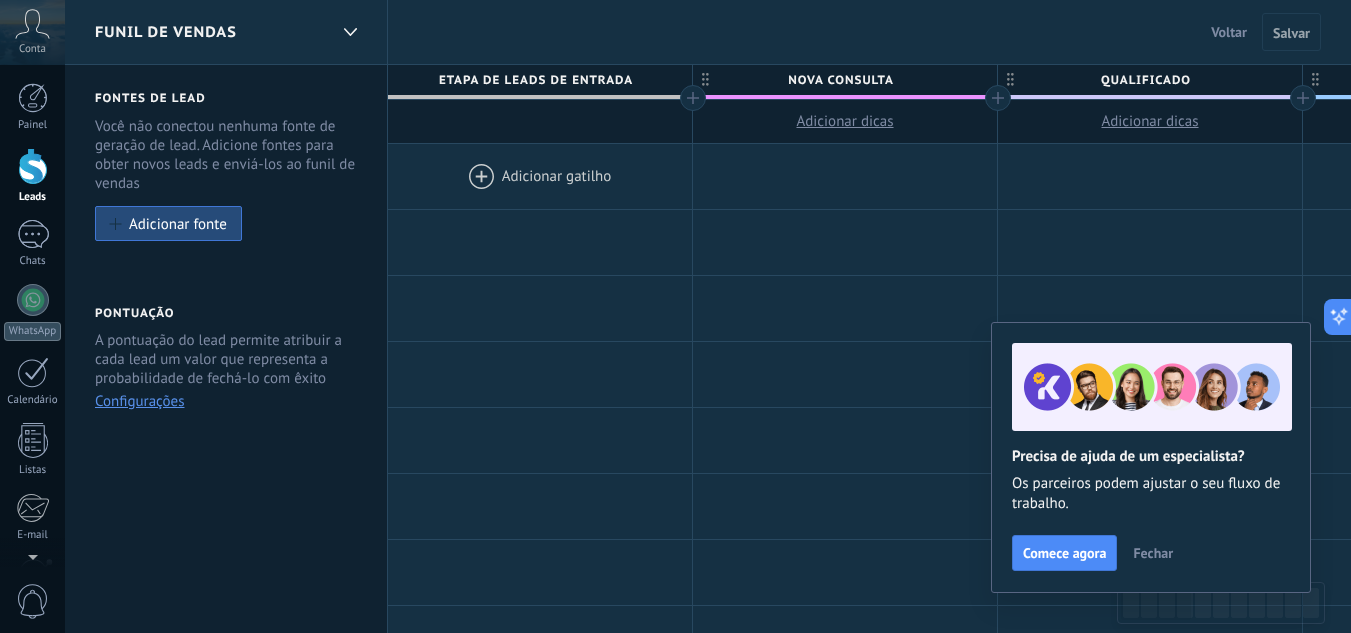 click on "Fechar" at bounding box center [1153, 553] 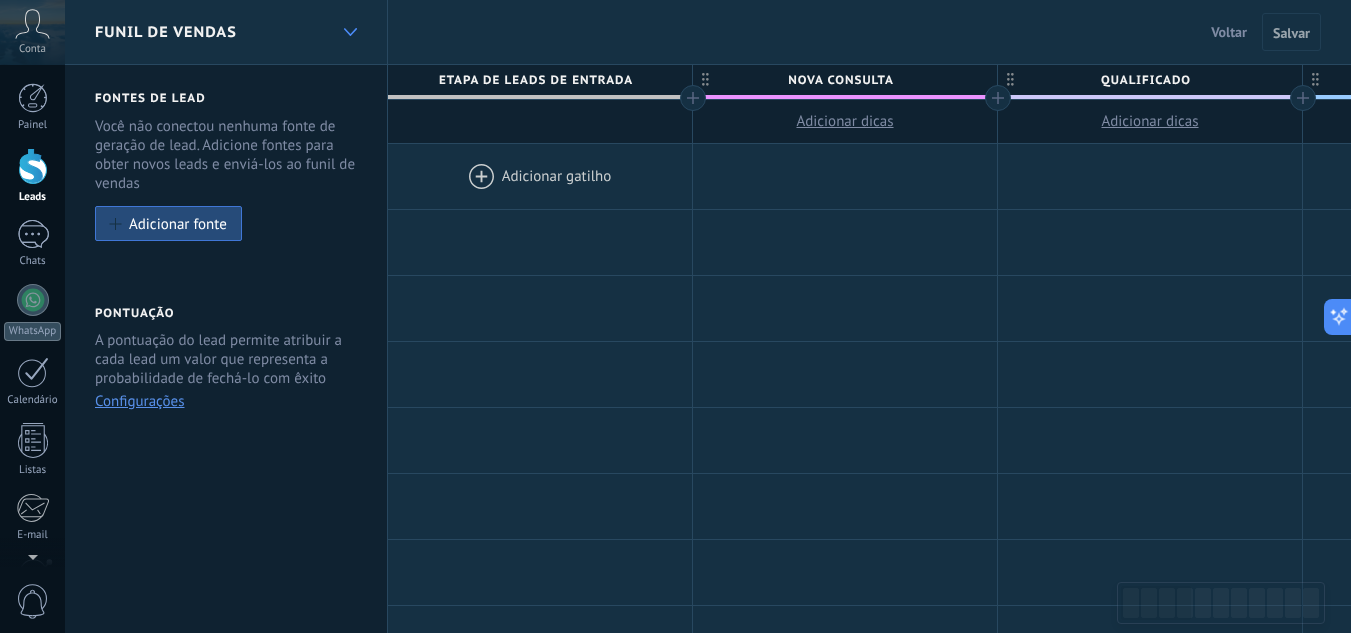 click 